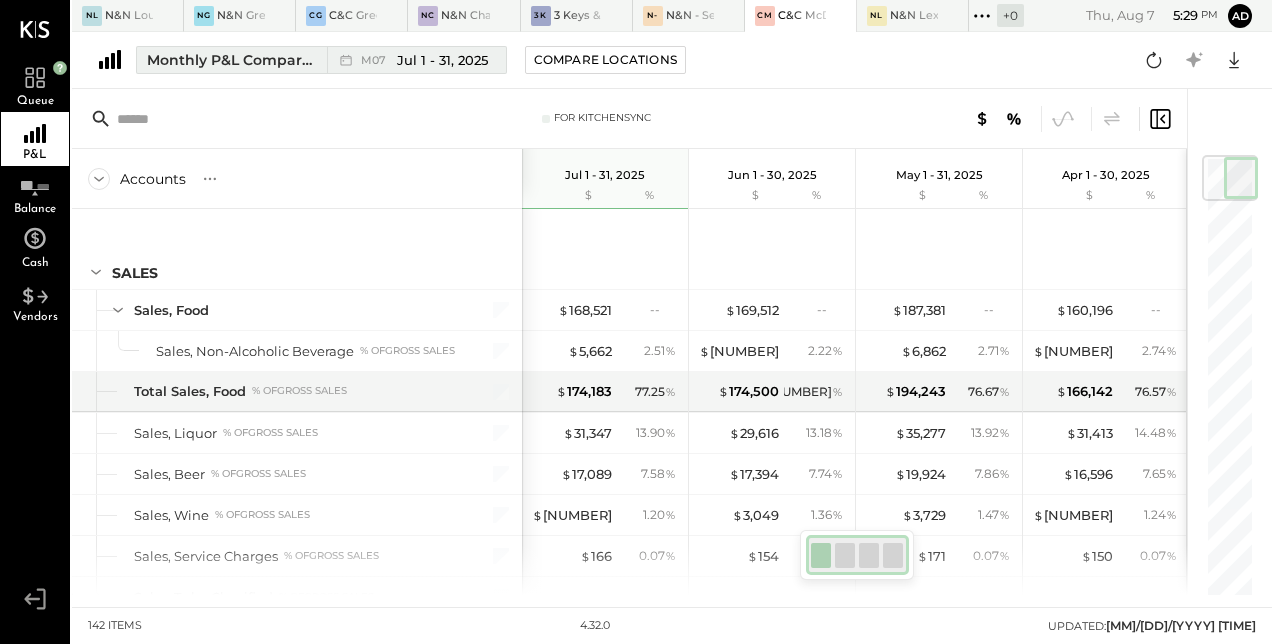 scroll, scrollTop: 0, scrollLeft: 0, axis: both 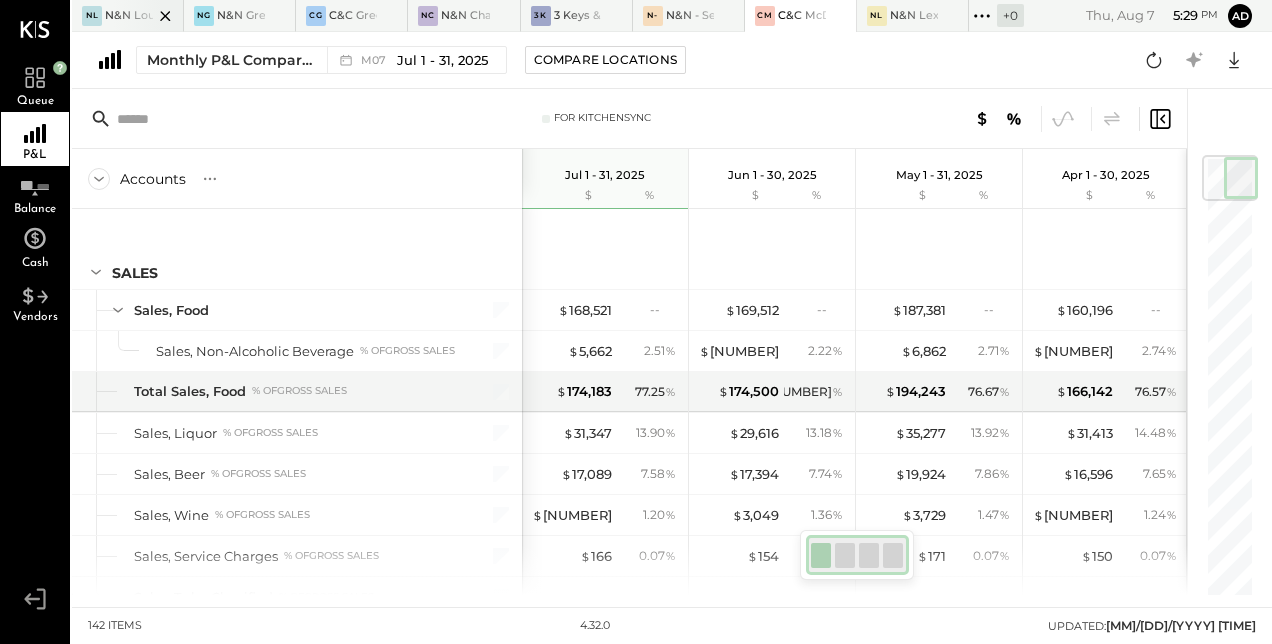 click at bounding box center (148, 15) 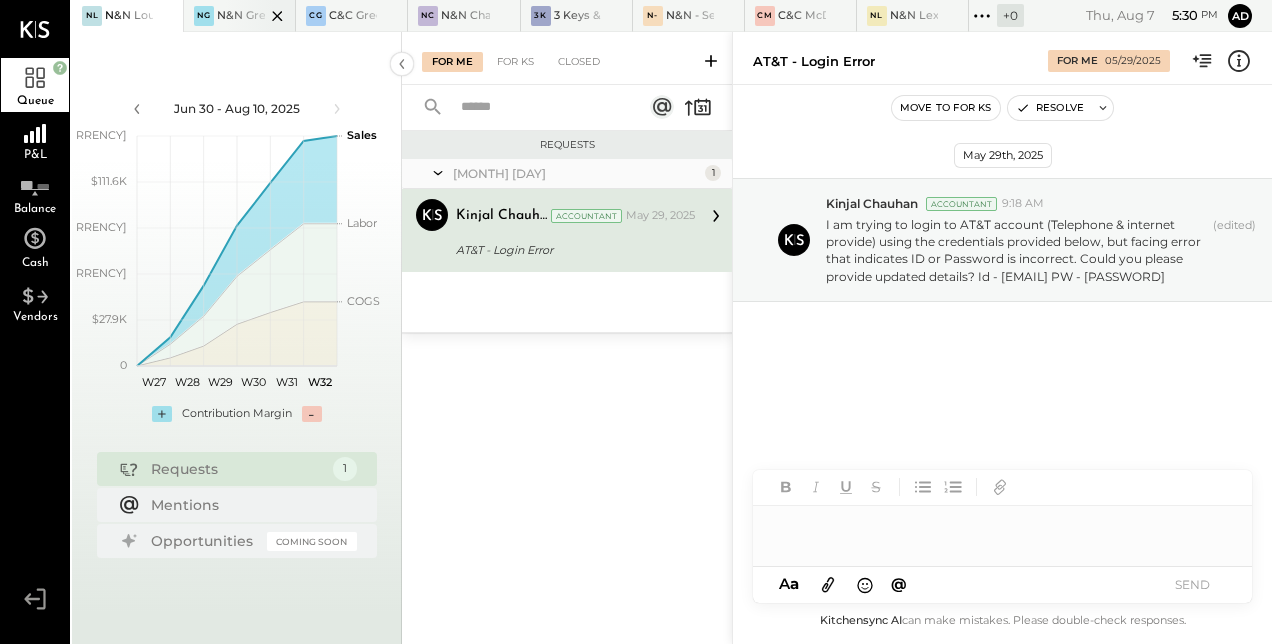 click on "NG N&N Greenville, LLC" at bounding box center (224, 16) 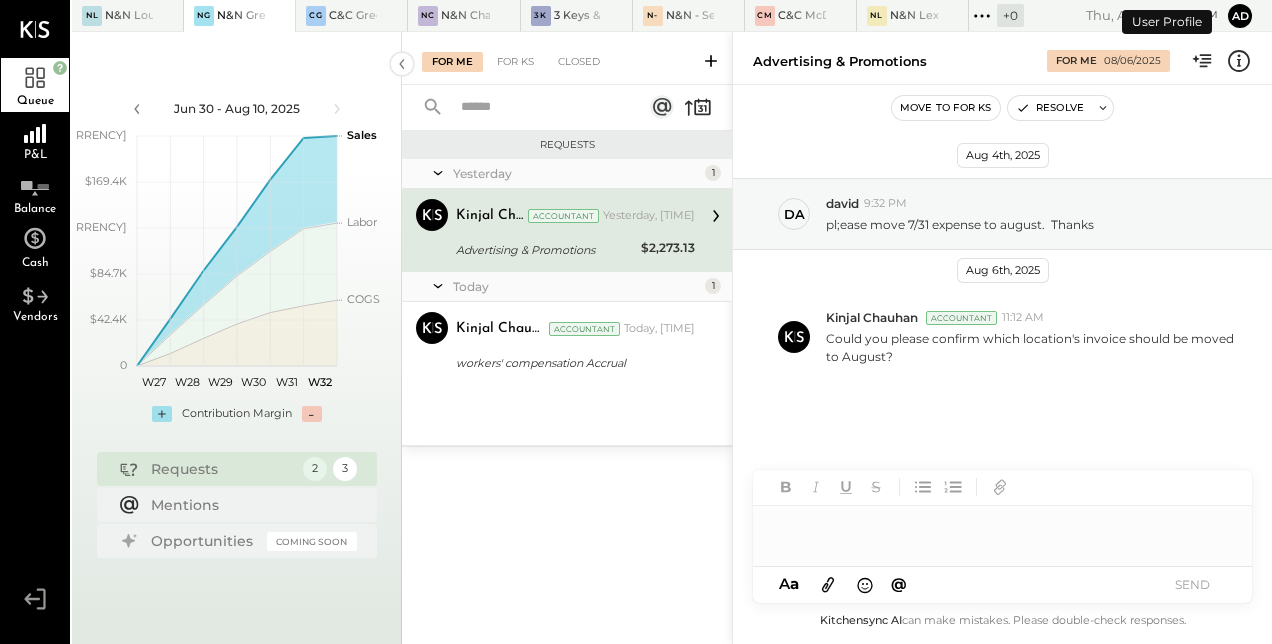 scroll, scrollTop: 20, scrollLeft: 0, axis: vertical 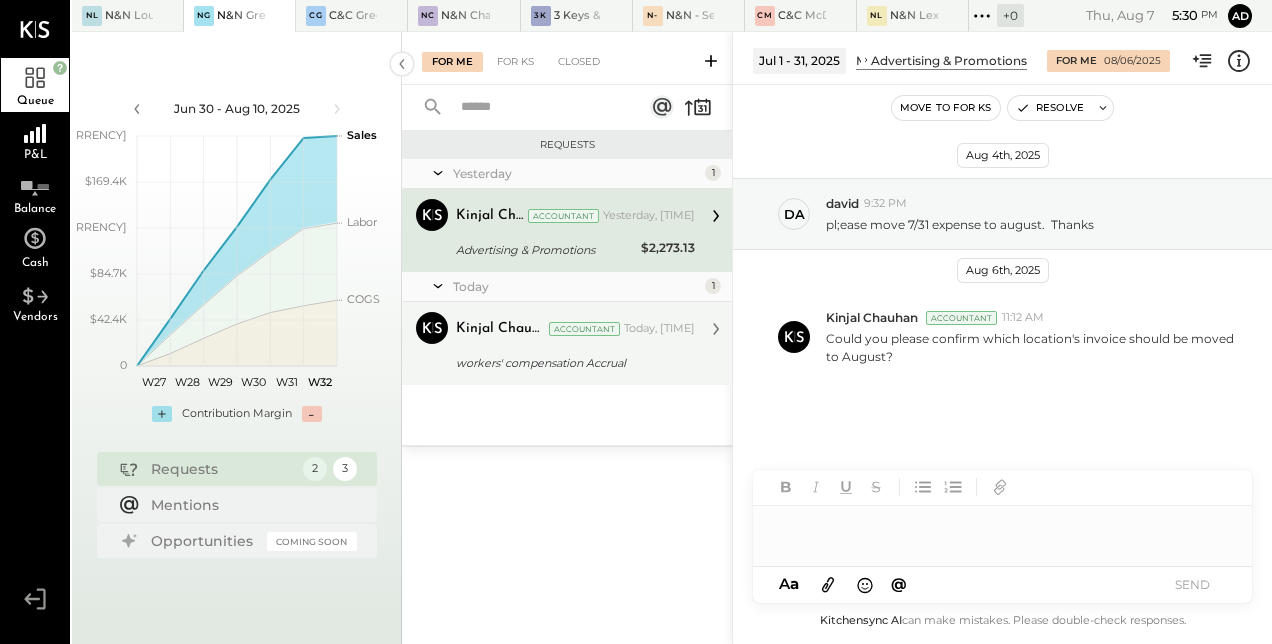 click on "workers' compensation Accrual" at bounding box center (572, 363) 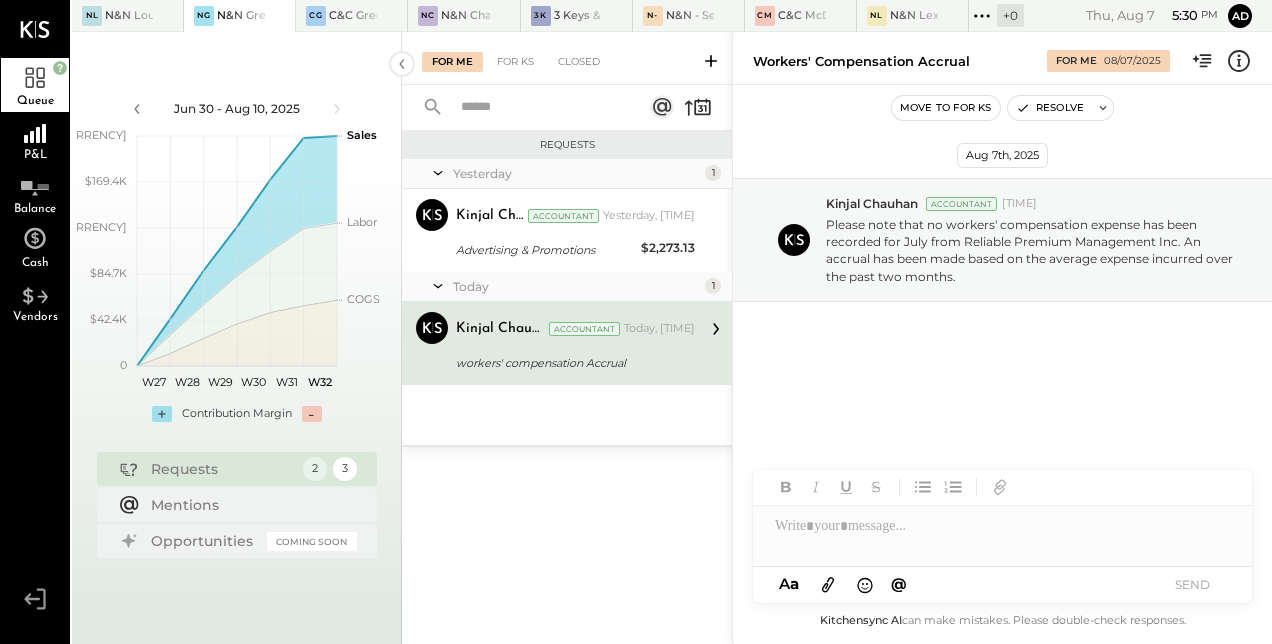 scroll, scrollTop: 0, scrollLeft: 0, axis: both 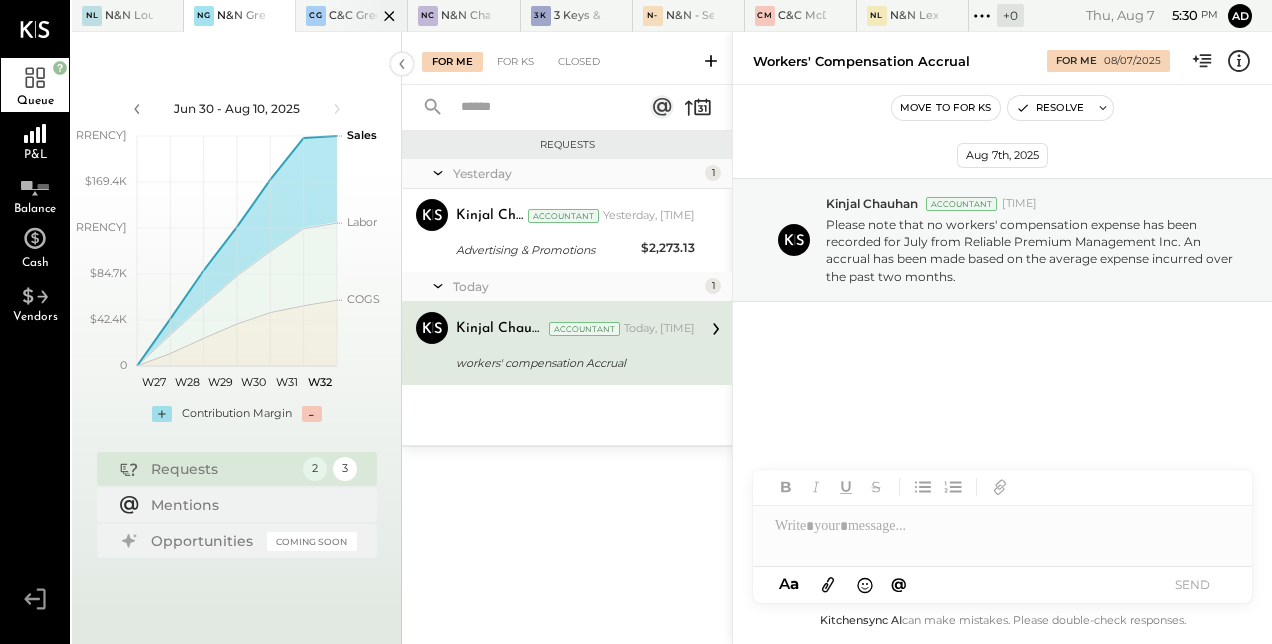 click at bounding box center (372, 15) 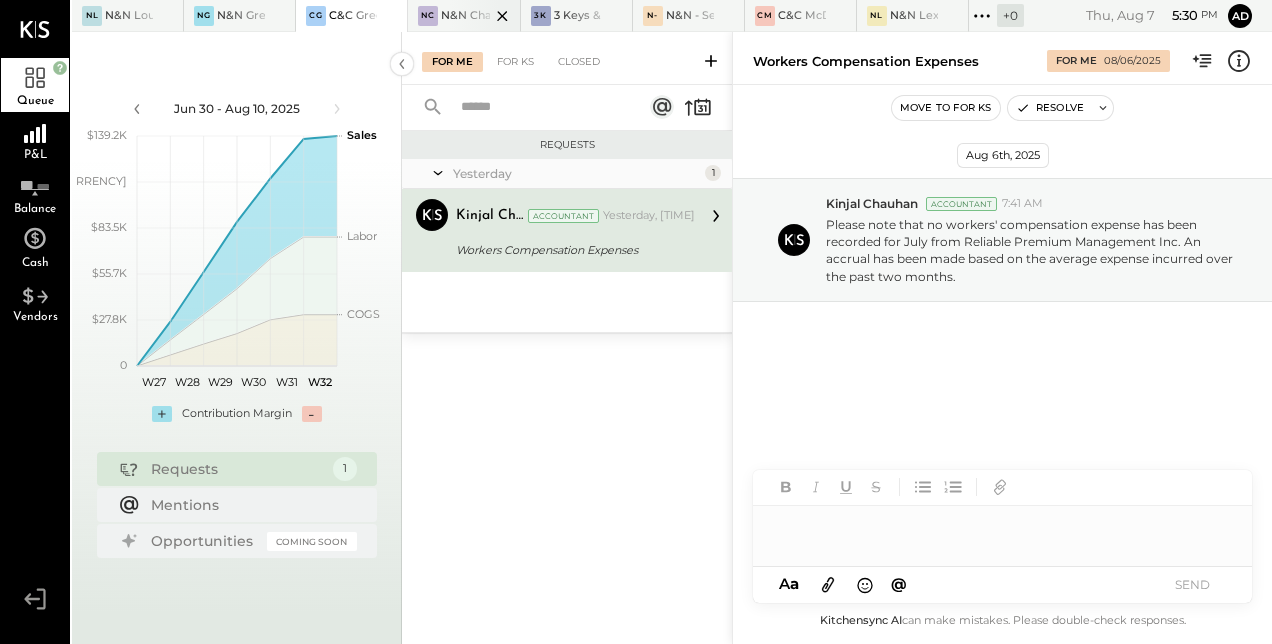click on "N&N Chattanooga, LLC" at bounding box center [465, 16] 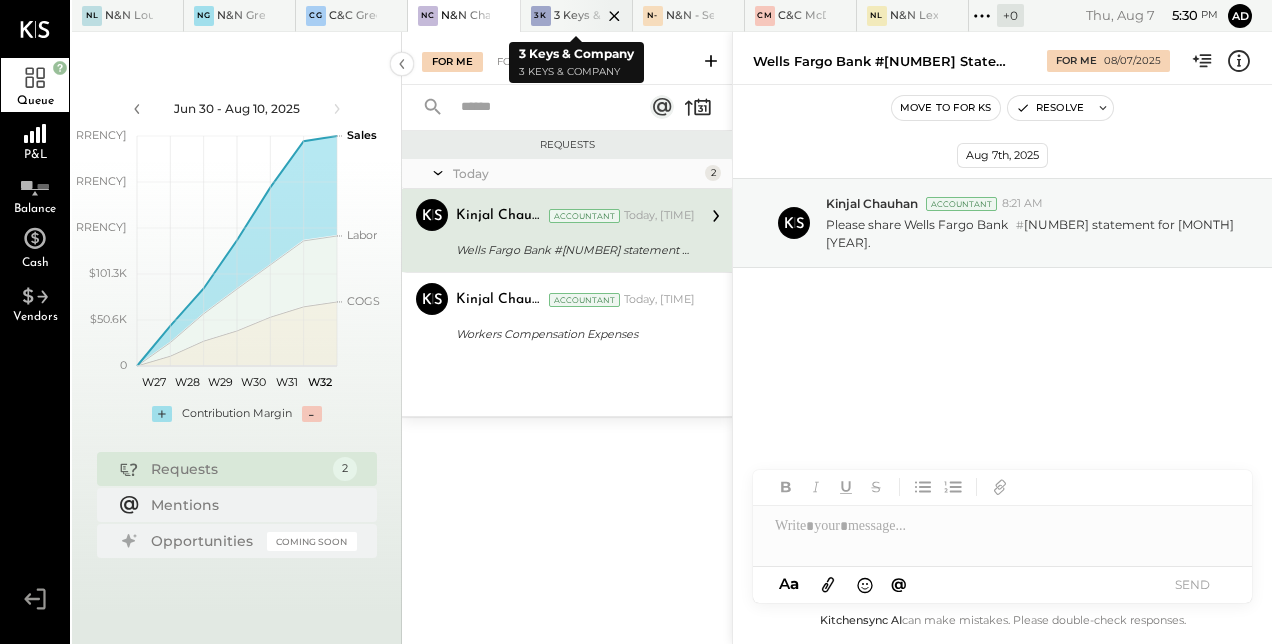 click at bounding box center (597, 15) 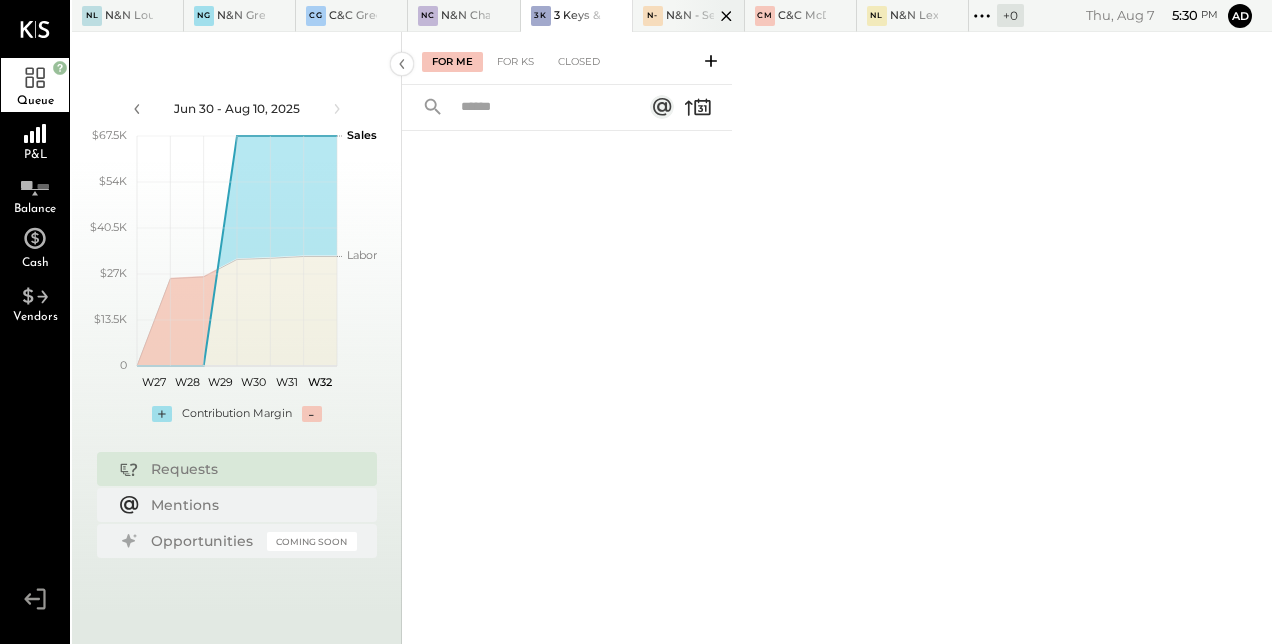 click at bounding box center (709, 15) 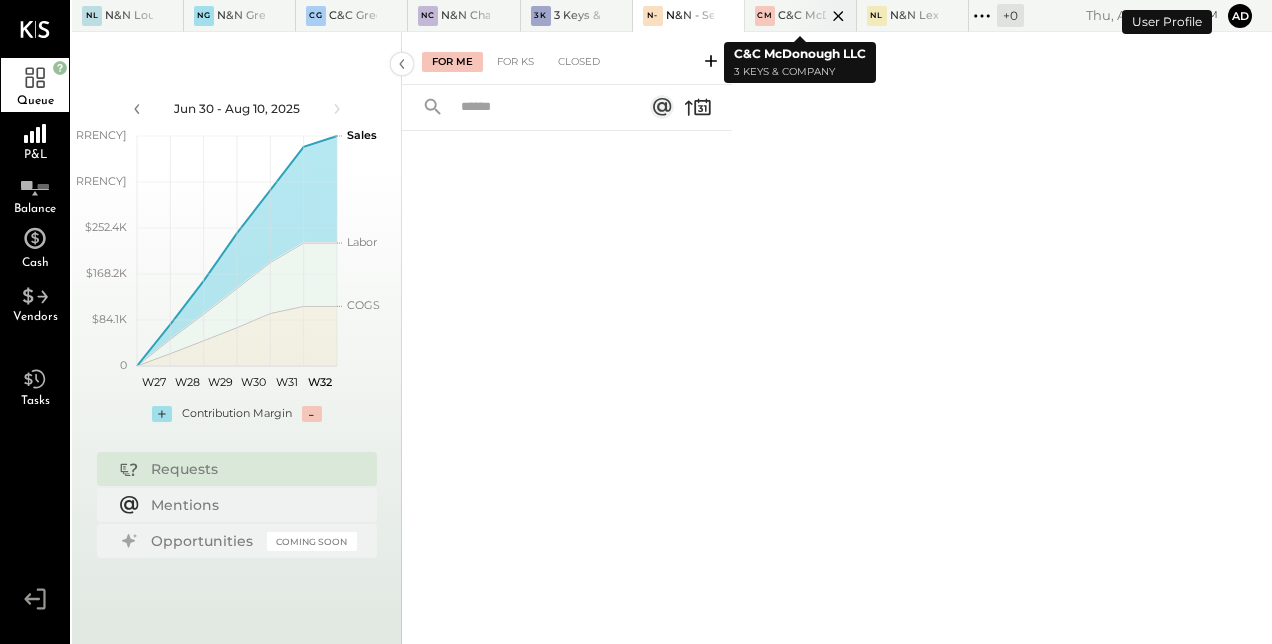 click at bounding box center [821, 15] 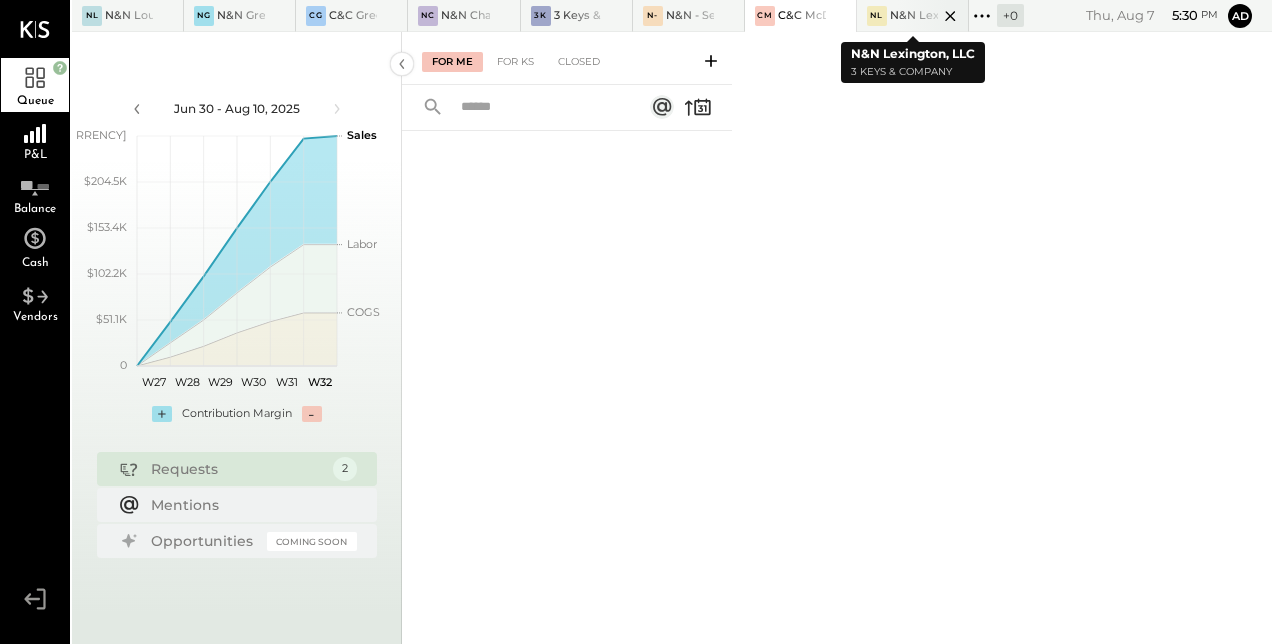 click on "N&N Lexington, LLC" at bounding box center (914, 16) 